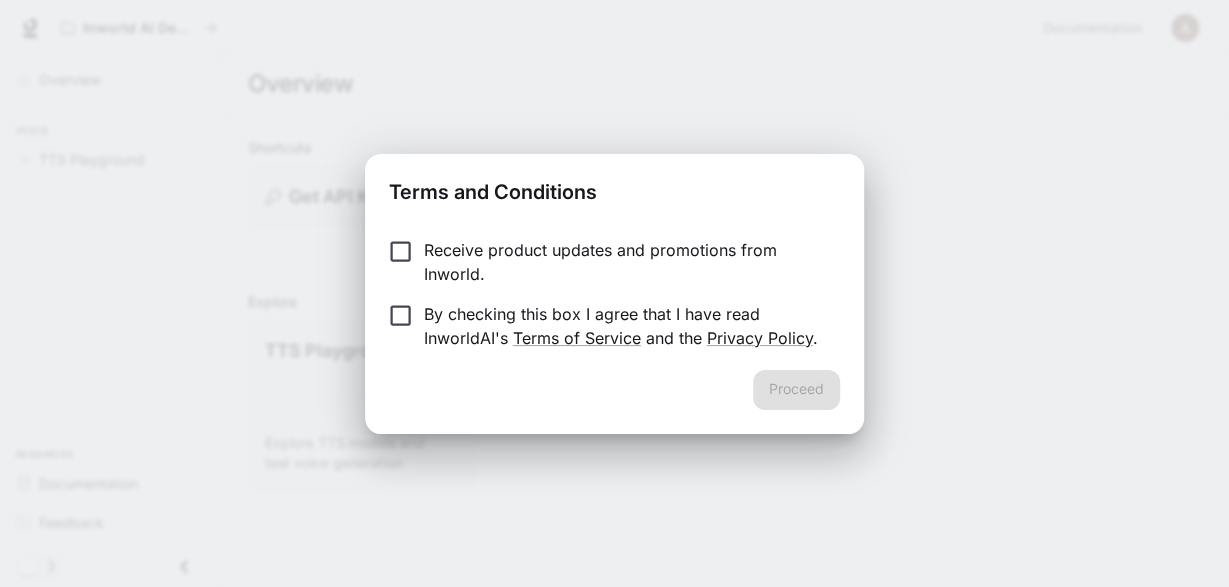 scroll, scrollTop: 0, scrollLeft: 0, axis: both 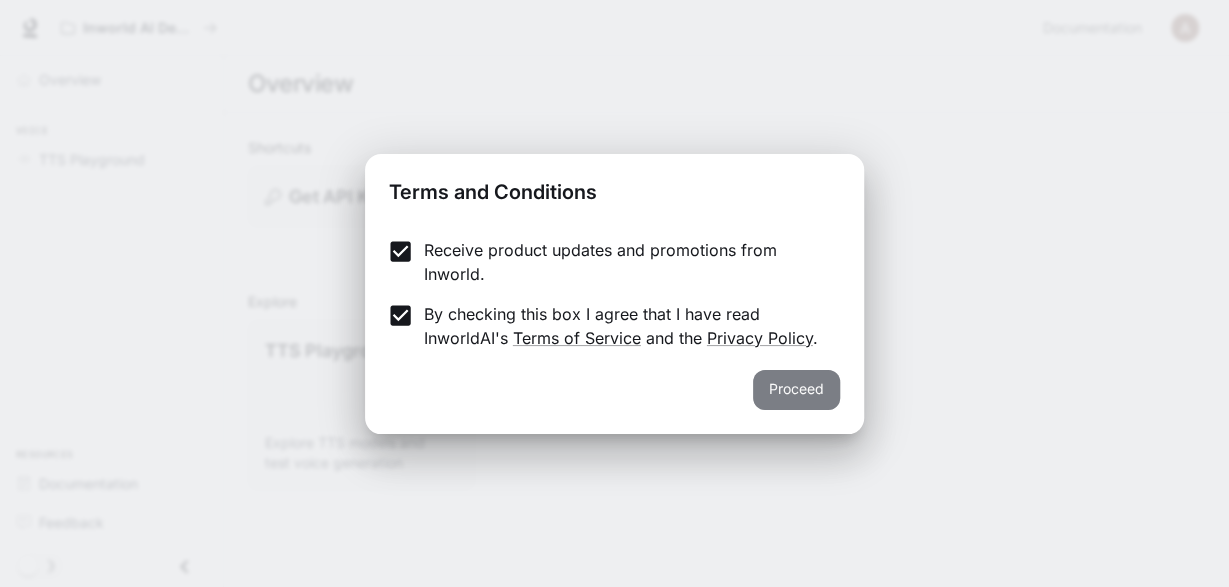 click on "Proceed" at bounding box center [796, 390] 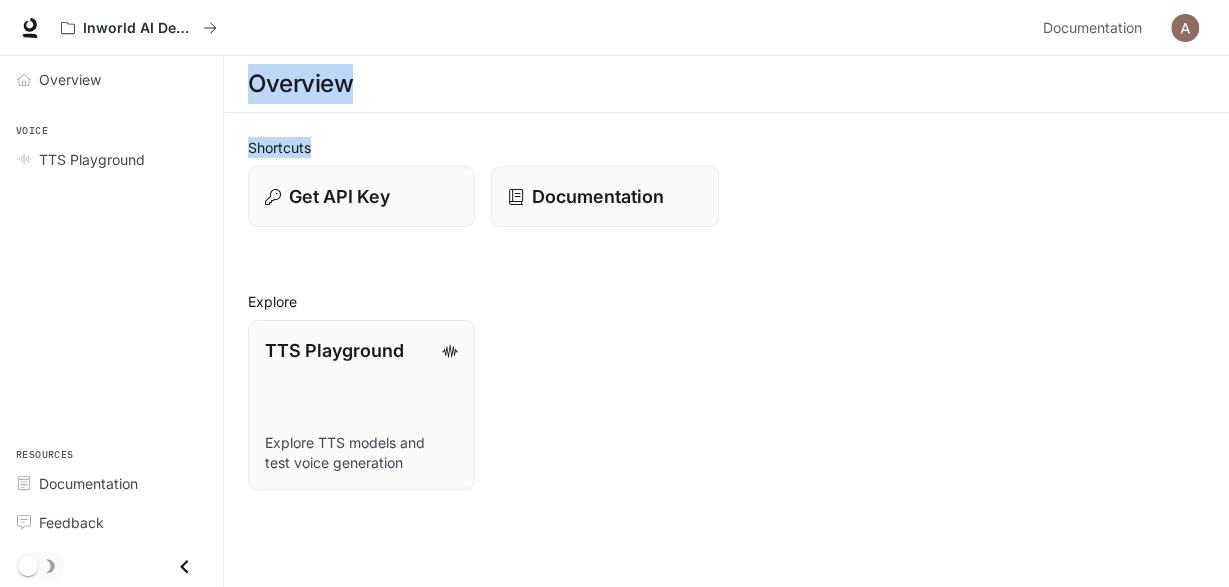 drag, startPoint x: 1228, startPoint y: 50, endPoint x: 1129, endPoint y: 198, distance: 178.05898 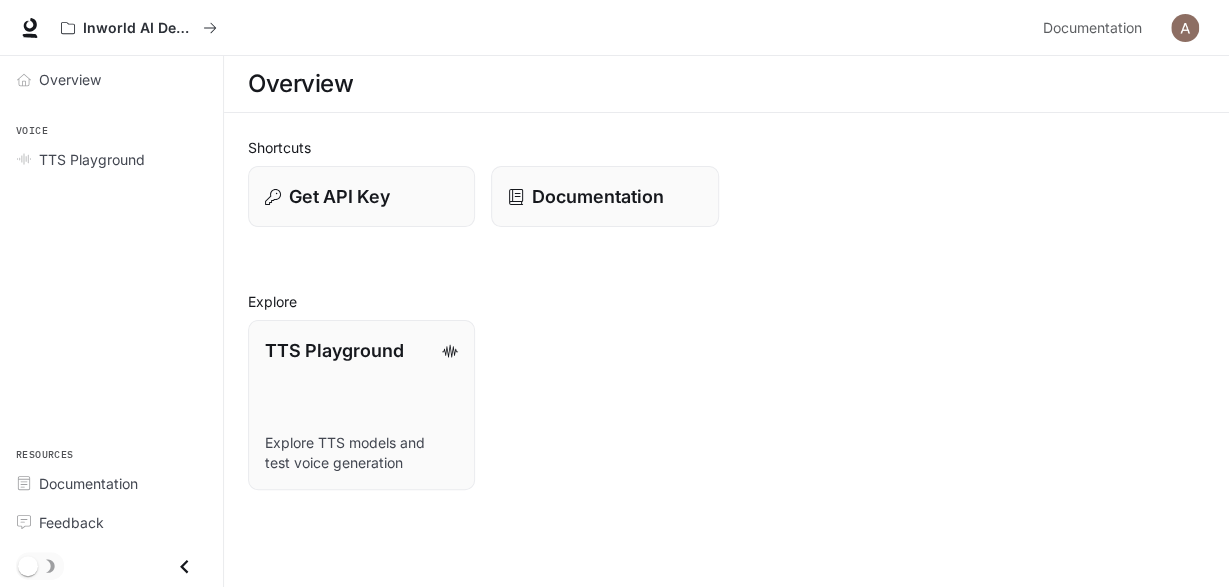click on "TTS Playground Explore TTS models and test voice generation" at bounding box center (718, 397) 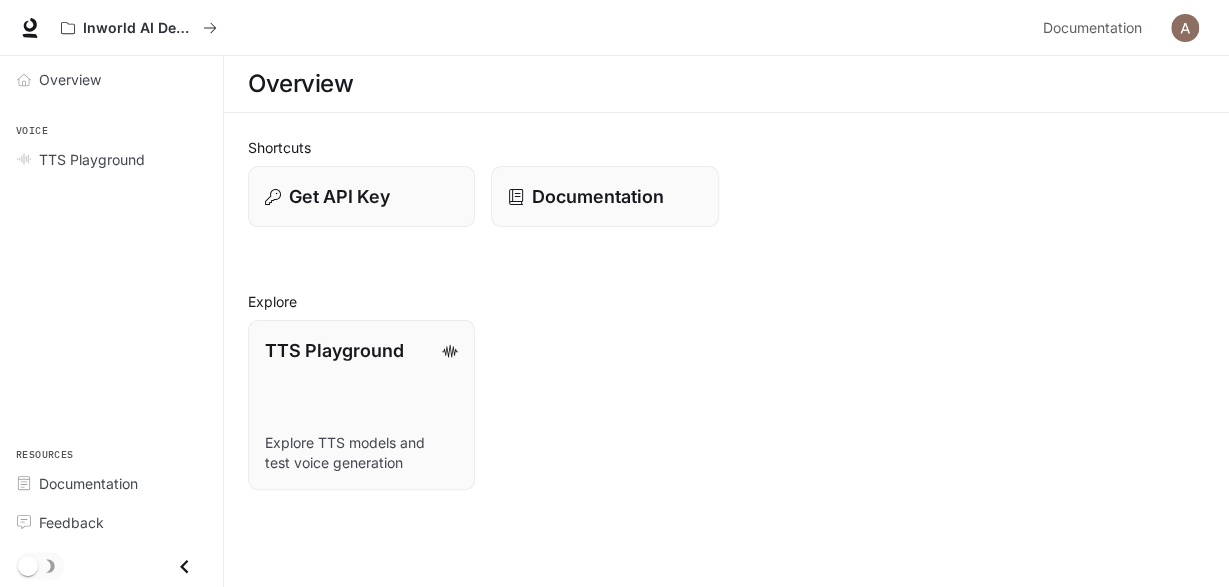 click on "Shortcuts Get API Key Documentation Explore TTS Playground Explore TTS models and test voice generation" at bounding box center (726, 313) 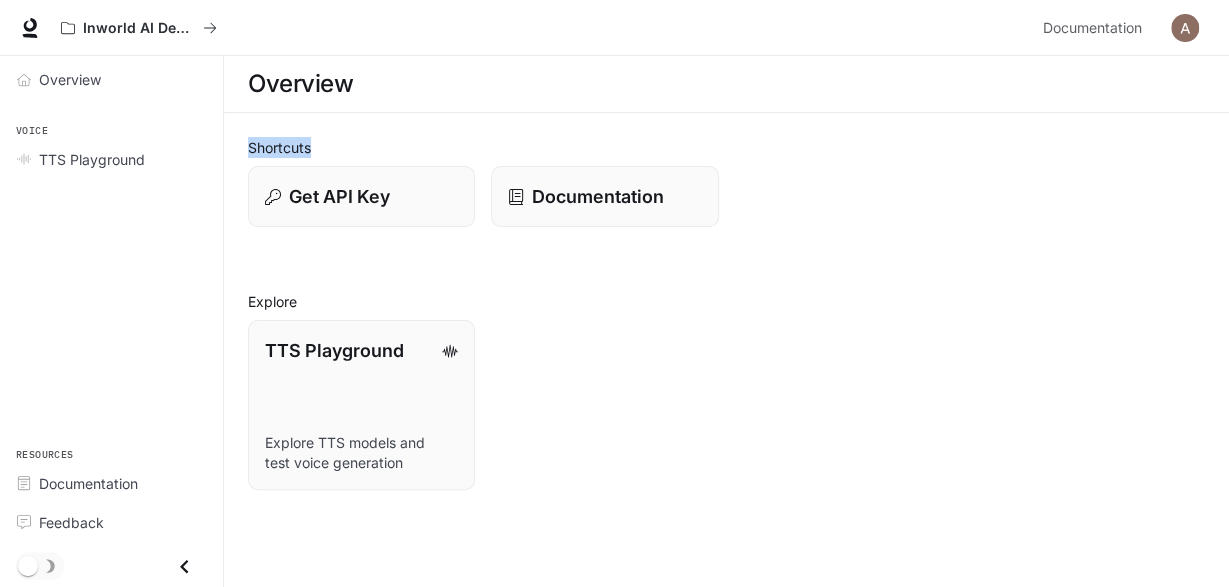 click on "Shortcuts Get API Key Documentation Explore TTS Playground Explore TTS models and test voice generation" at bounding box center (726, 313) 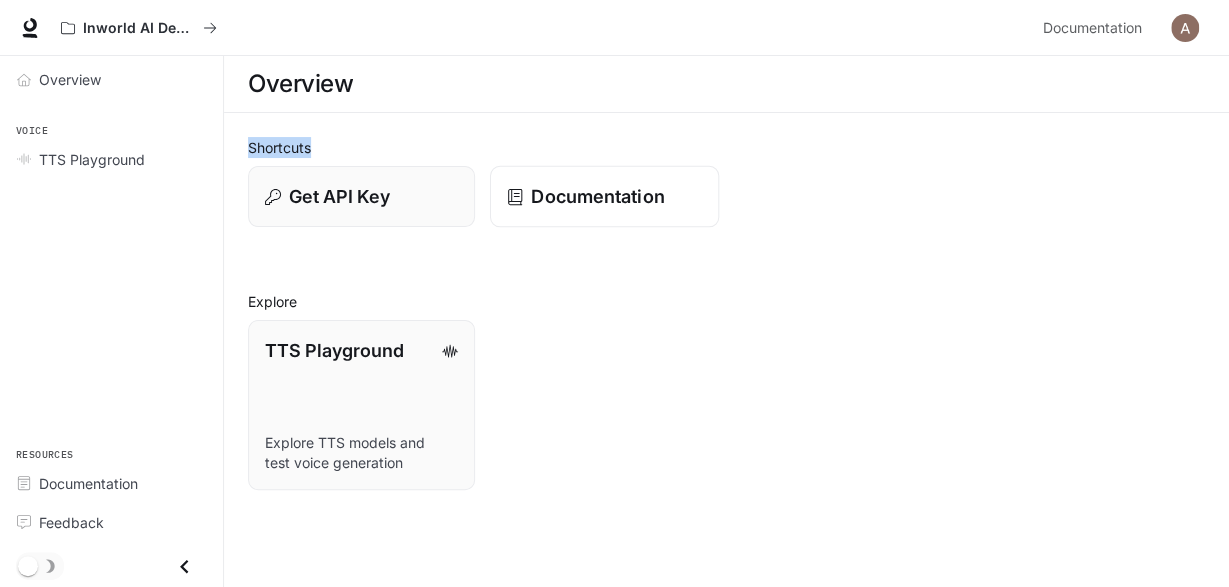 click on "Documentation" at bounding box center (605, 197) 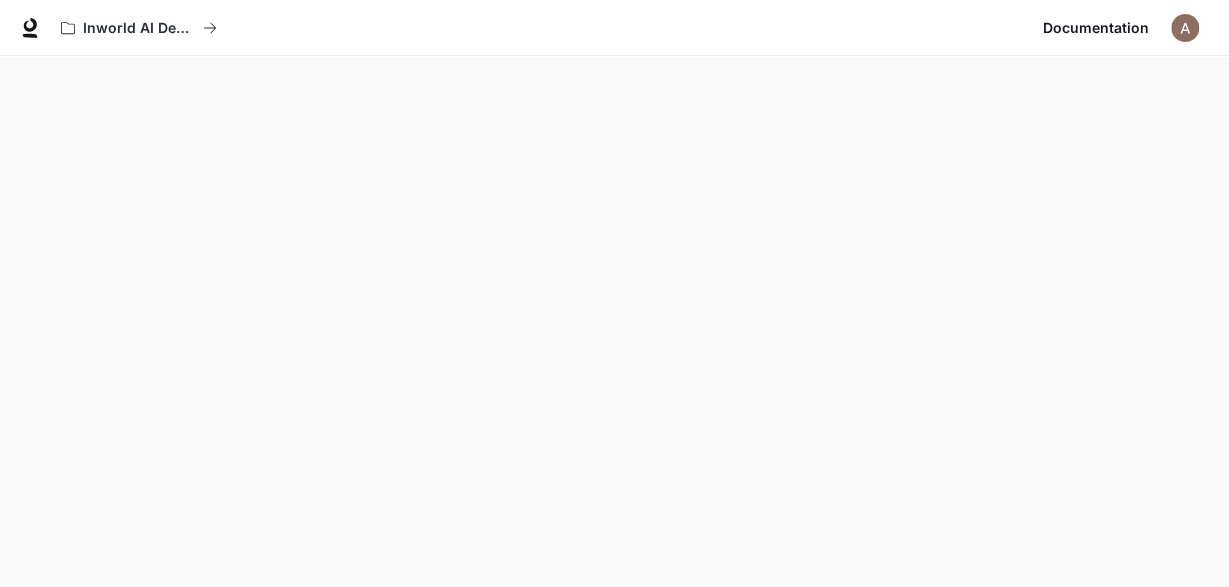 scroll, scrollTop: 0, scrollLeft: 0, axis: both 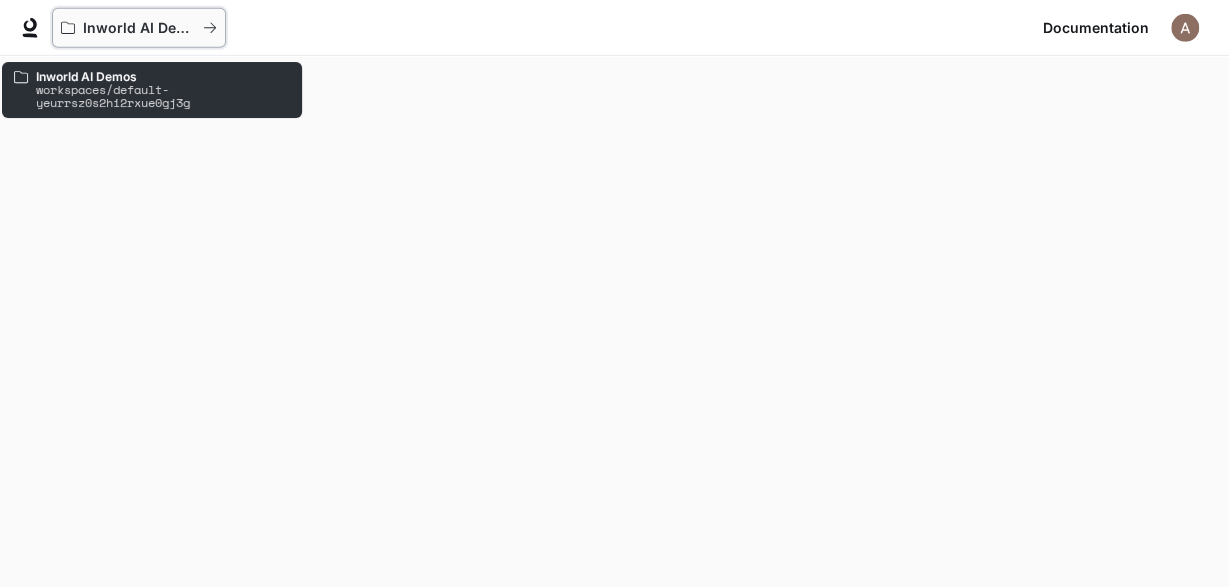click 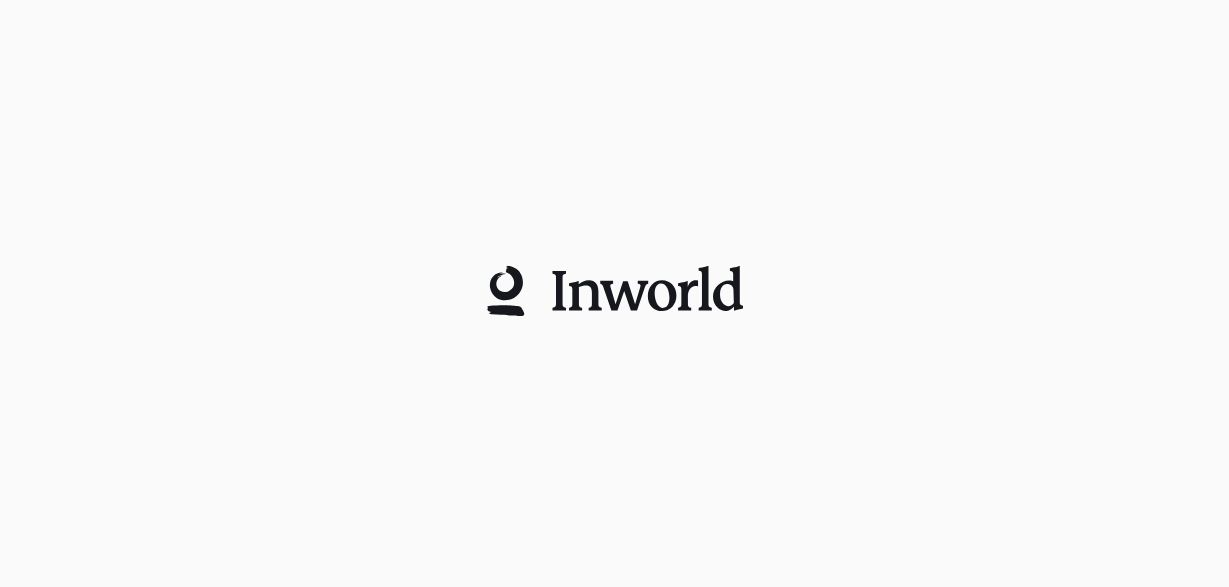 scroll, scrollTop: 0, scrollLeft: 0, axis: both 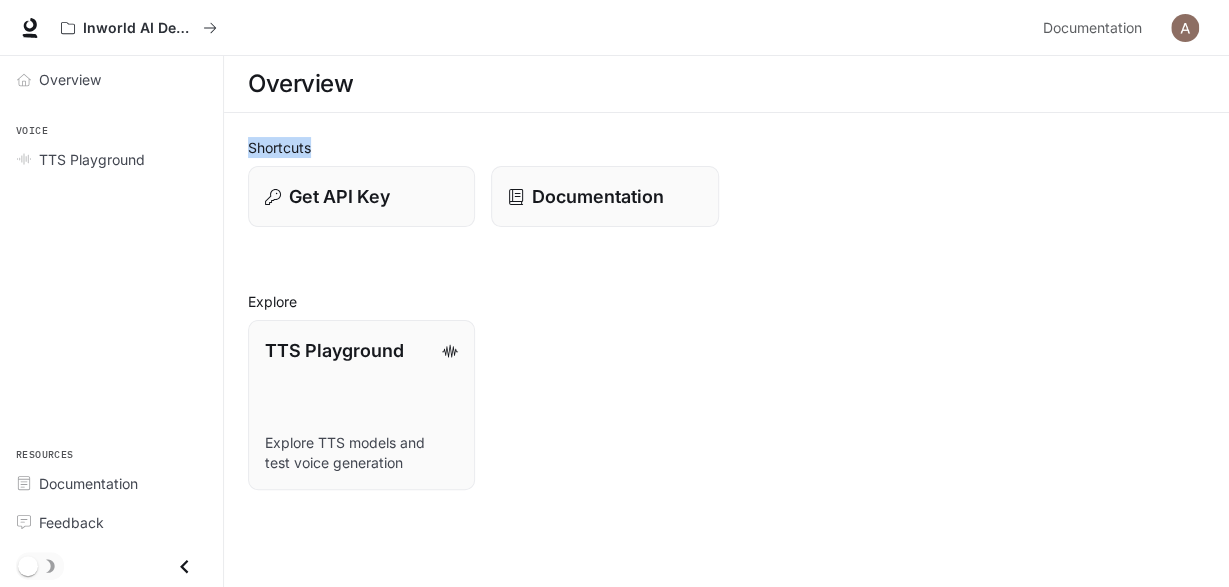 drag, startPoint x: 1228, startPoint y: 63, endPoint x: 1228, endPoint y: 164, distance: 101 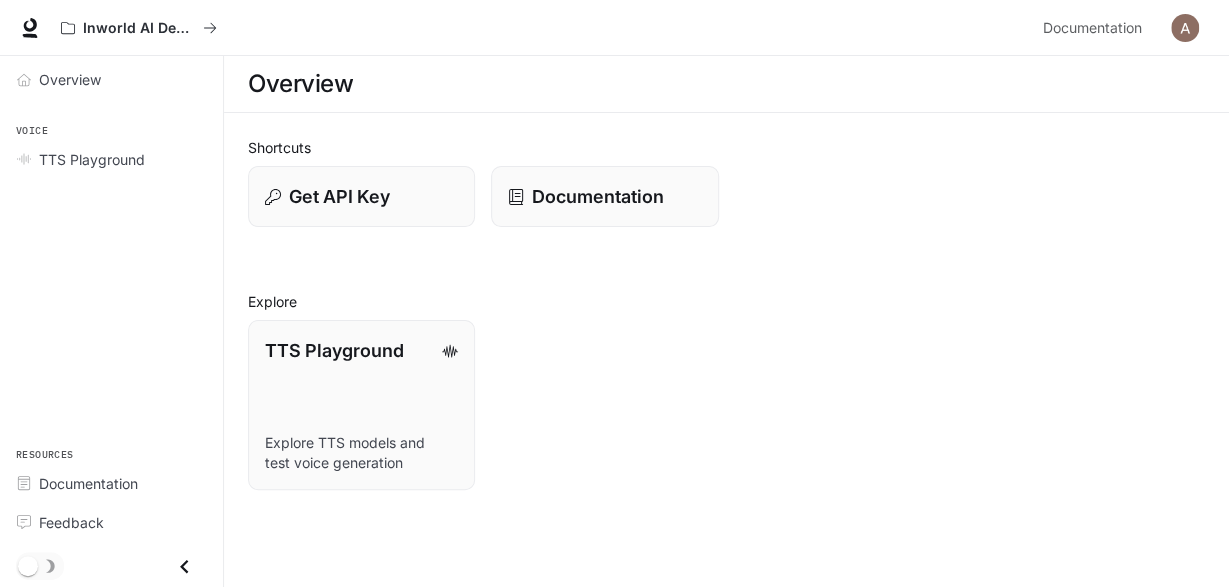 click on "Shortcuts Get API Key Documentation Explore TTS Playground Explore TTS models and test voice generation" at bounding box center (726, 313) 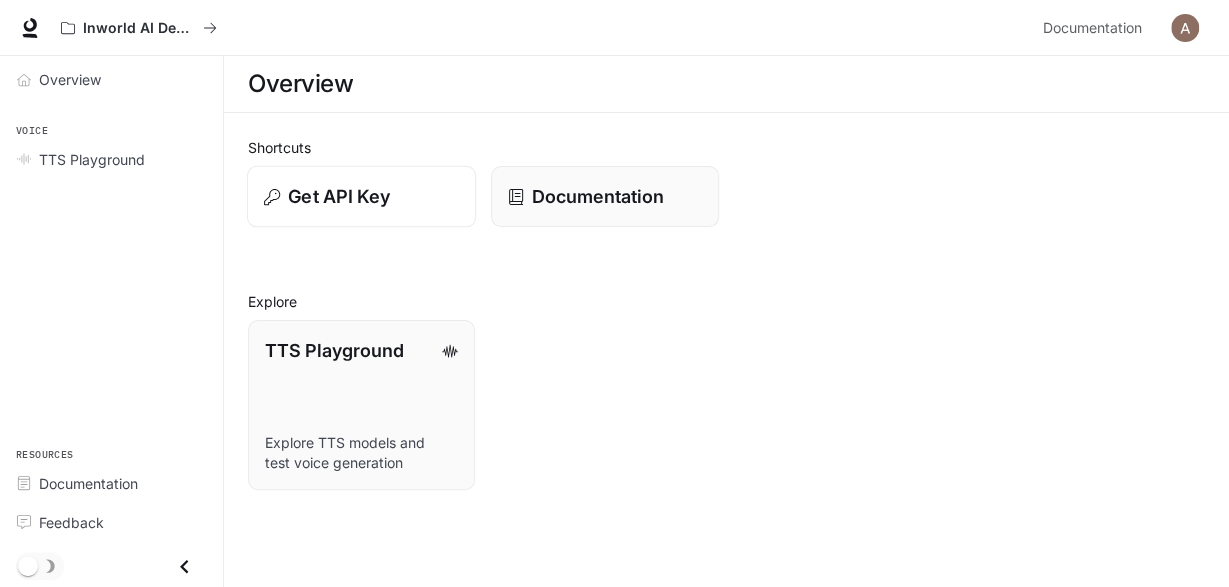click on "Get API Key" at bounding box center (339, 196) 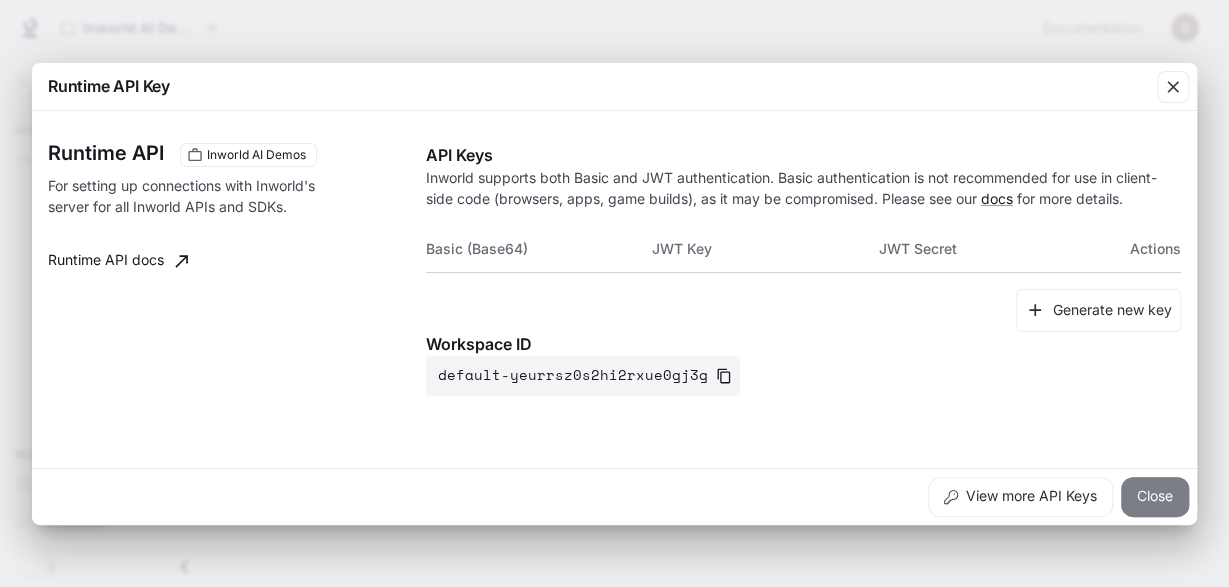 click on "Close" at bounding box center [1155, 497] 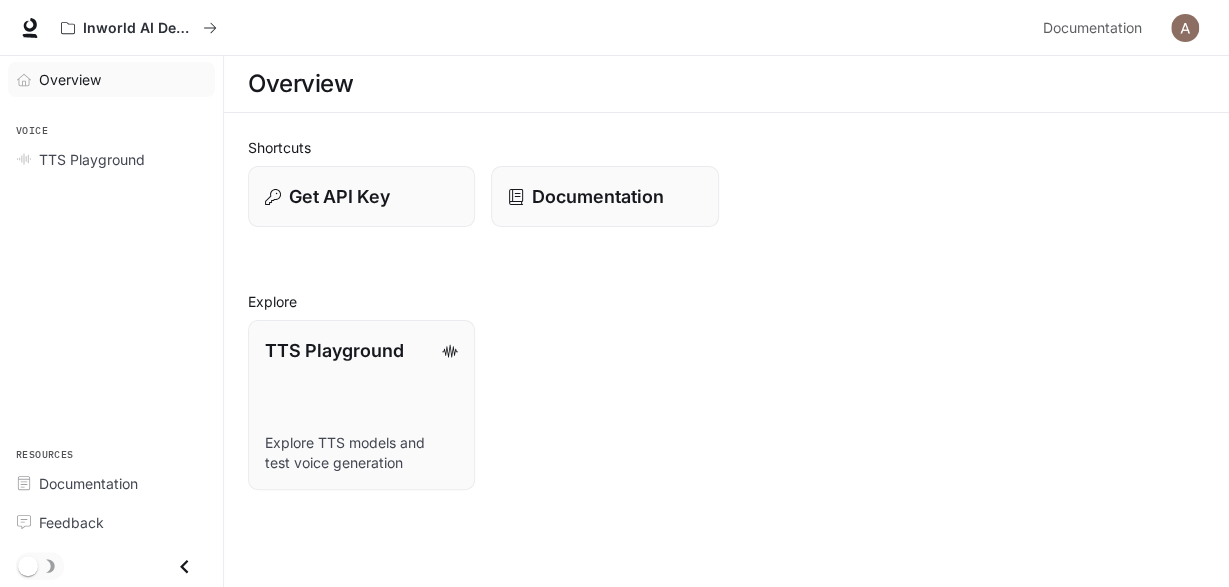 click on "Overview" at bounding box center (70, 79) 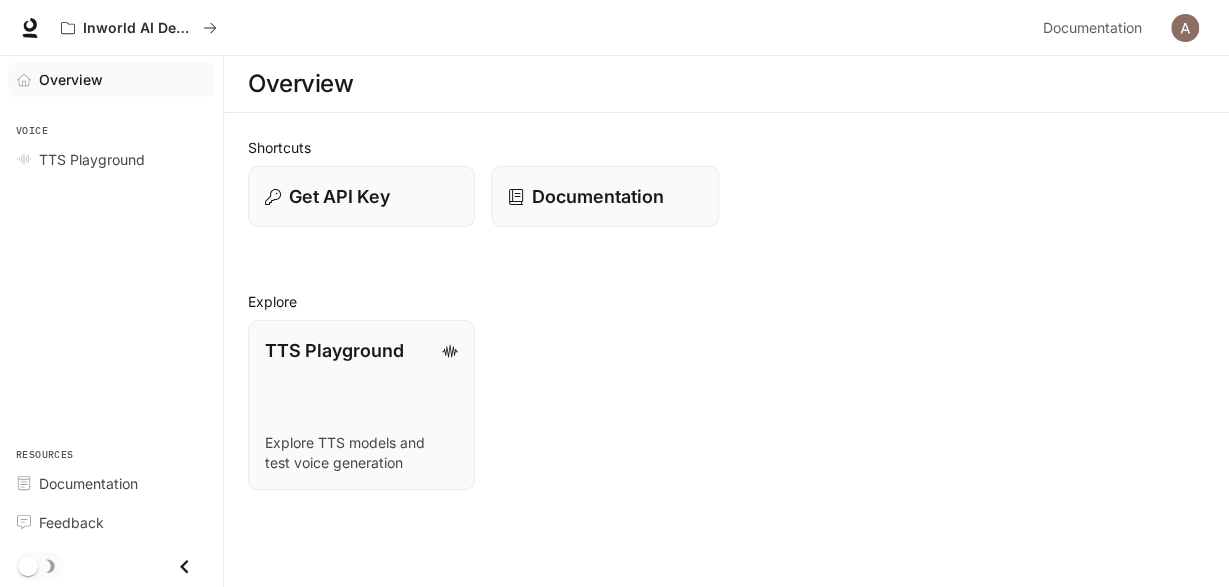 click on "Overview" at bounding box center [71, 79] 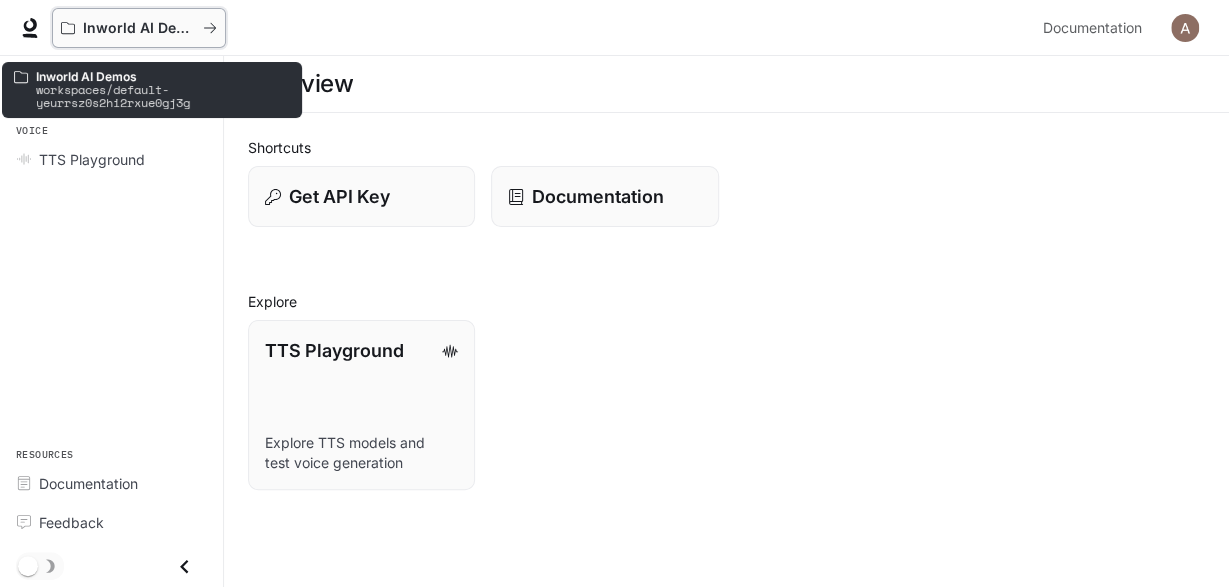 click 